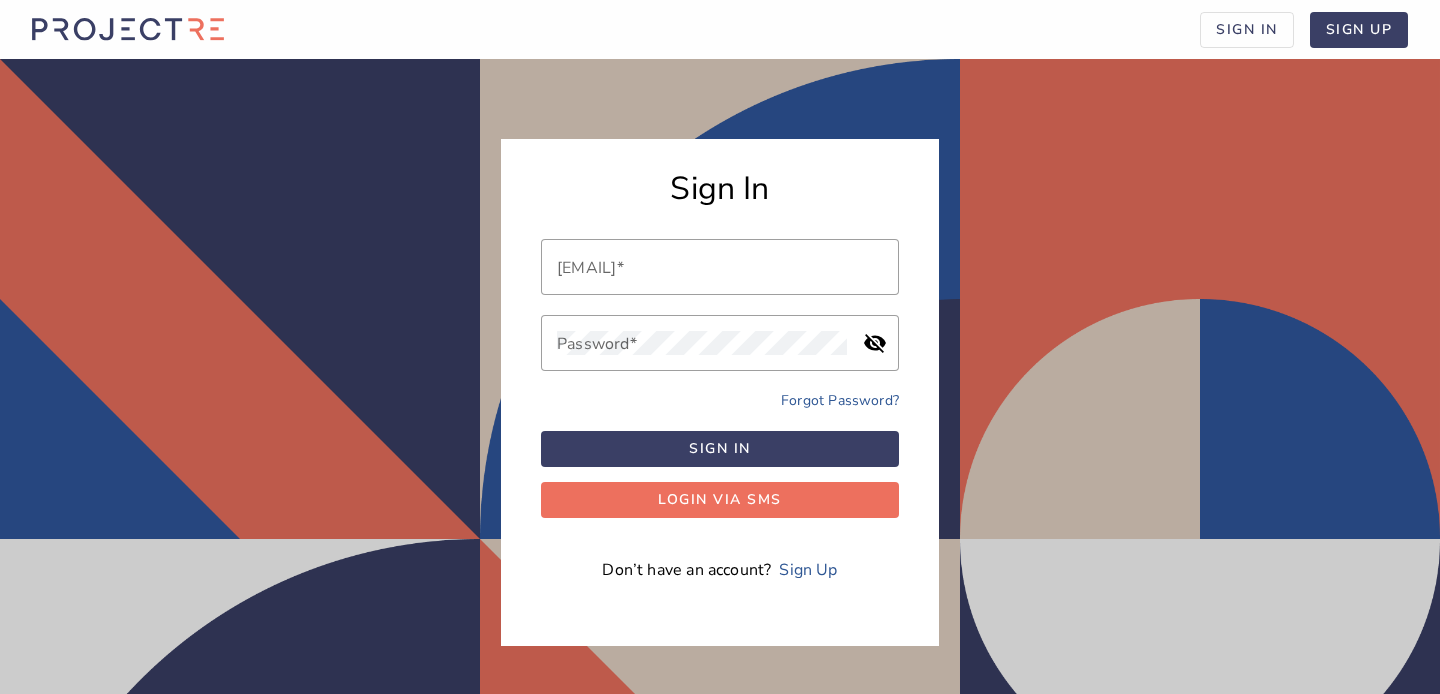 scroll, scrollTop: 0, scrollLeft: 0, axis: both 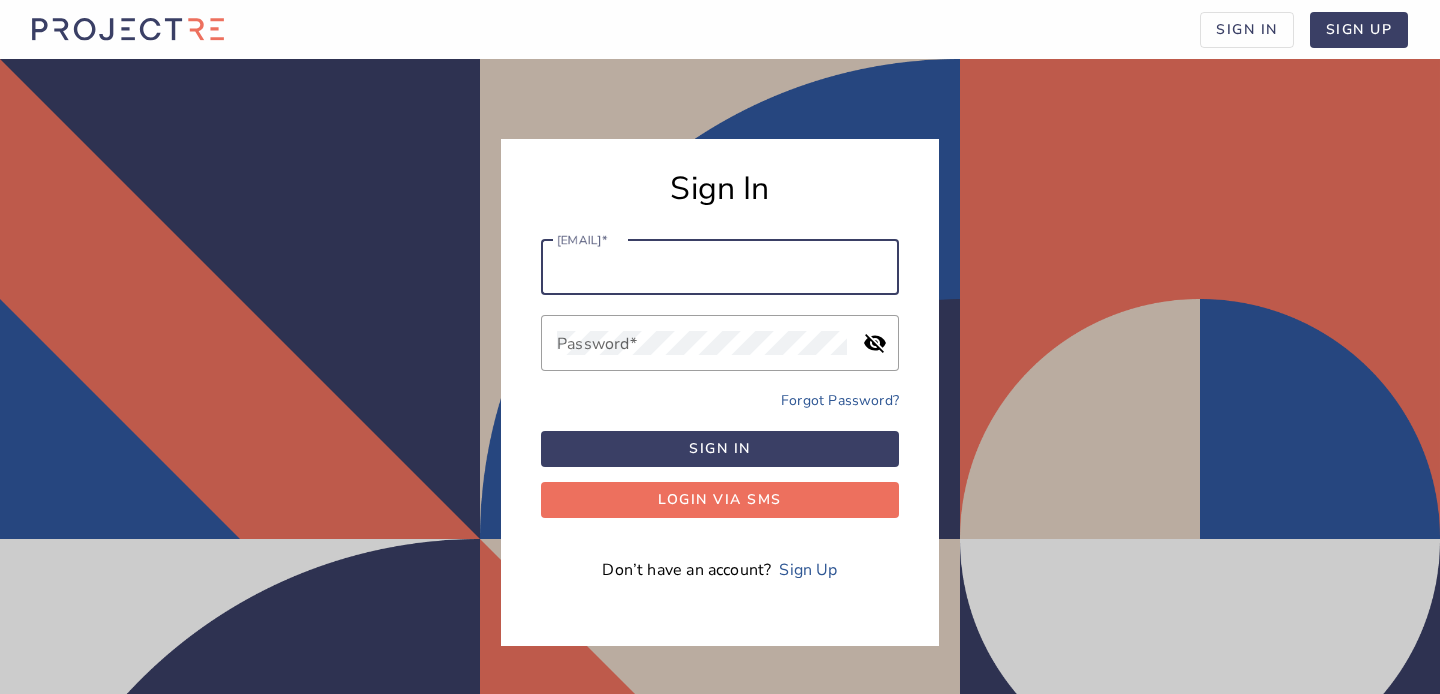 click on "Email" at bounding box center [720, 267] 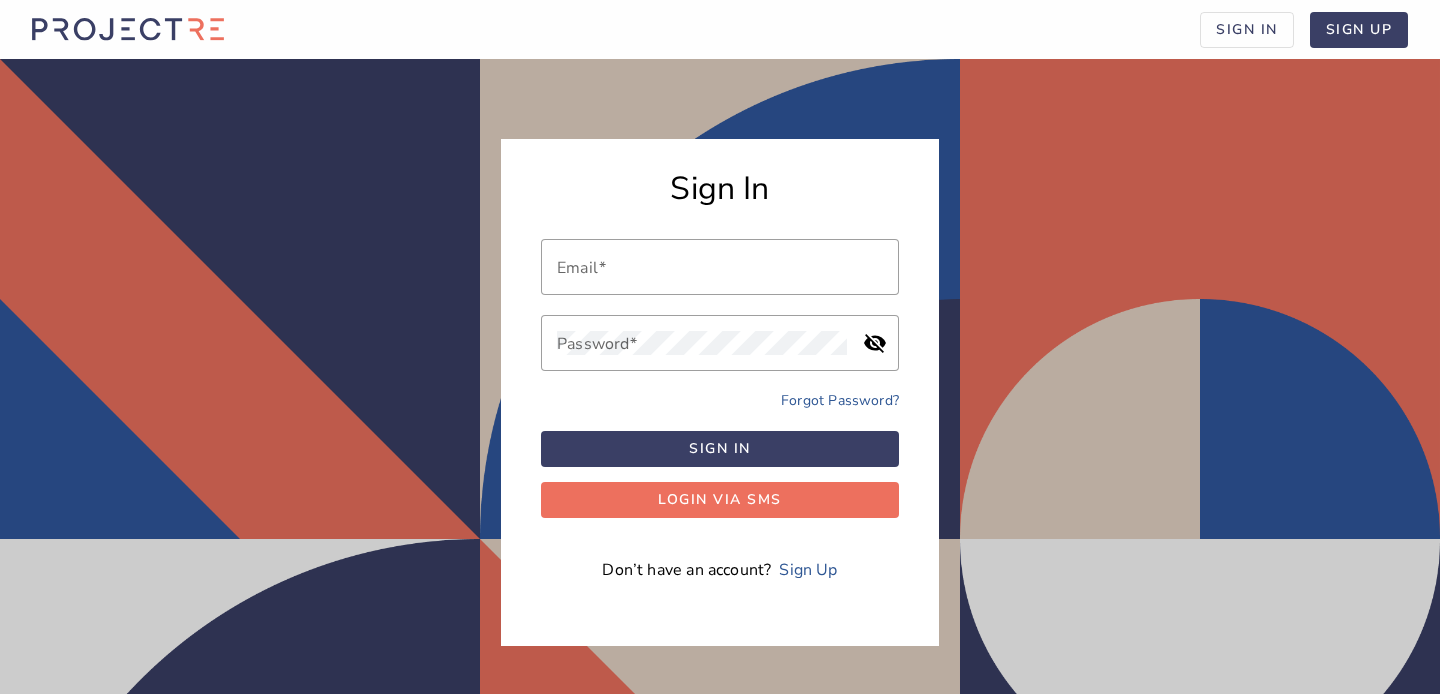 scroll, scrollTop: 0, scrollLeft: 0, axis: both 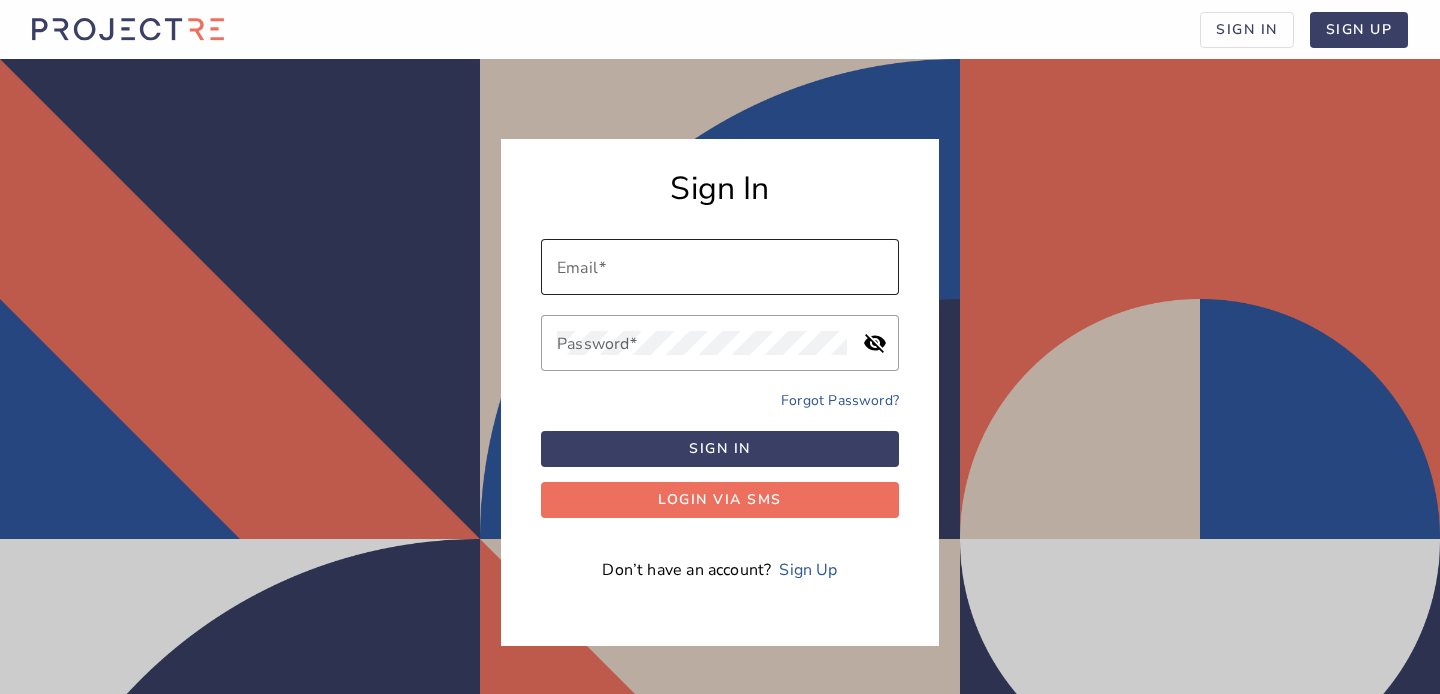 click on "Email" at bounding box center [720, 267] 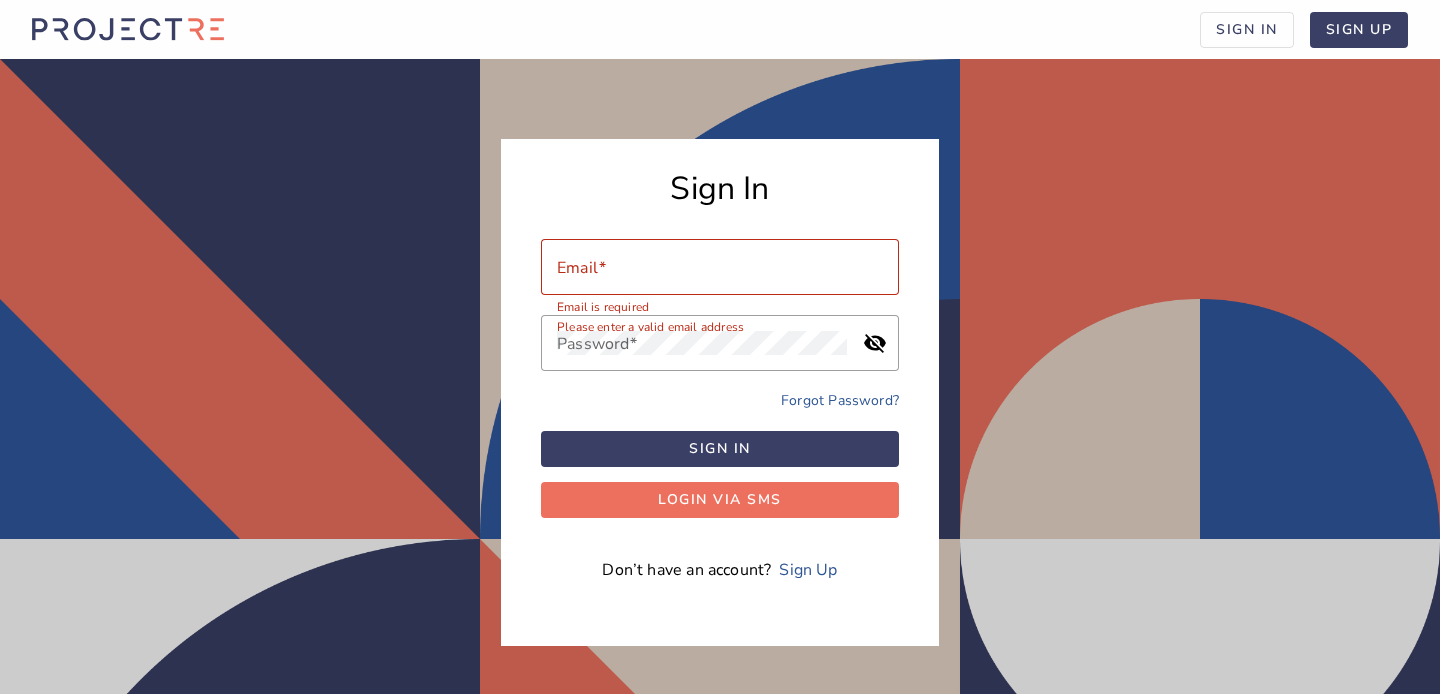 type on "admin@example.com" 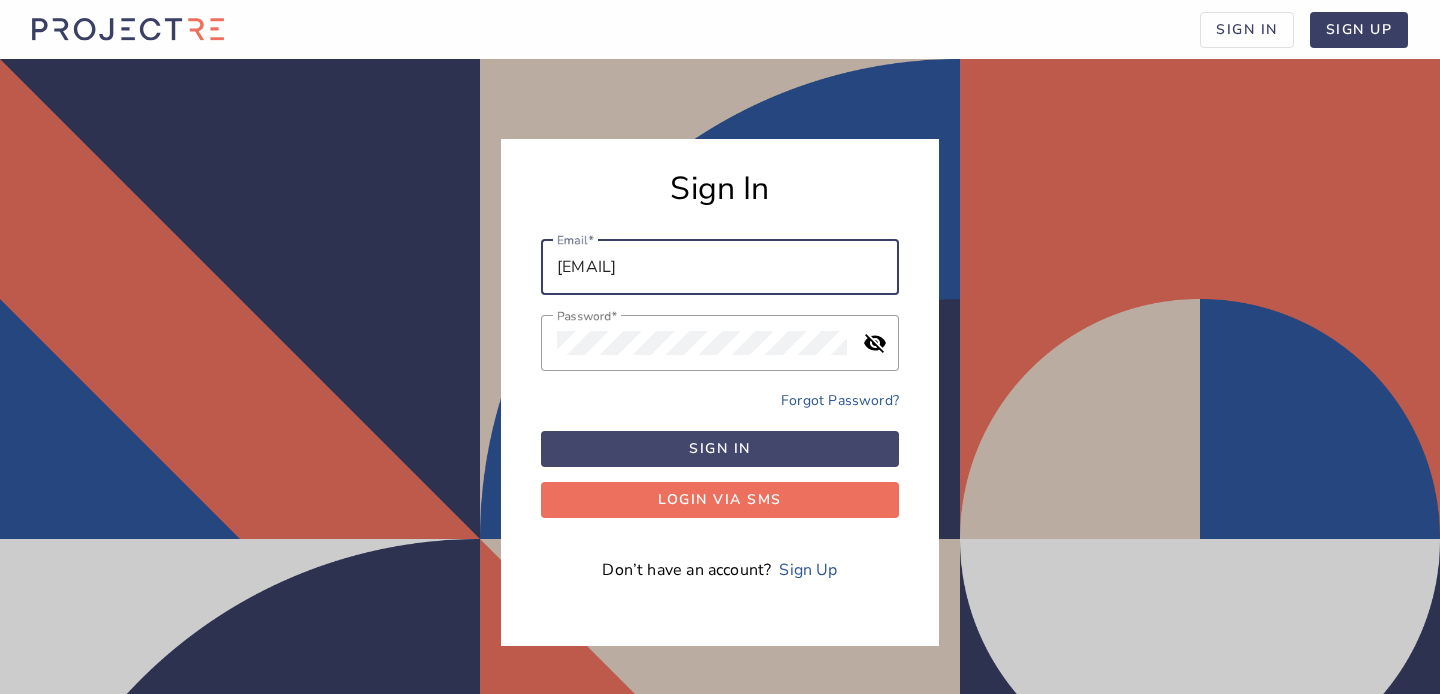 click at bounding box center [720, 449] 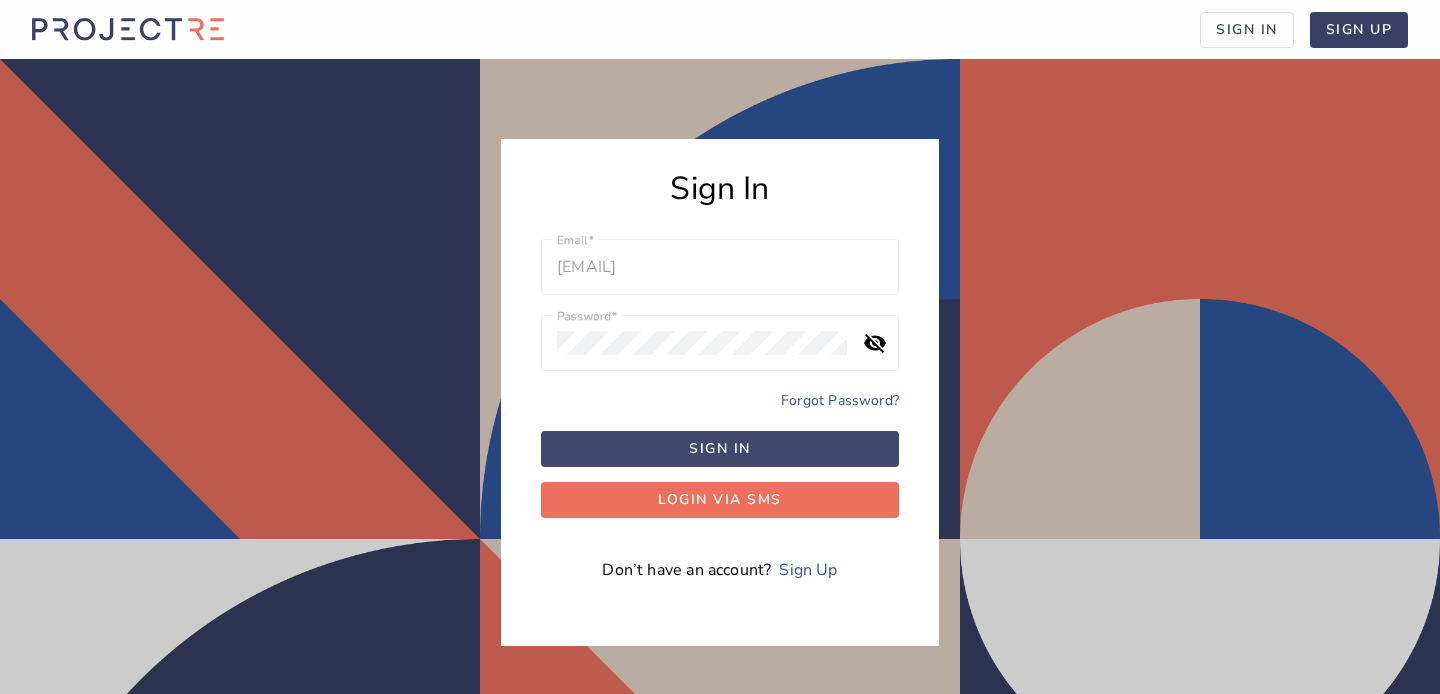 scroll, scrollTop: 0, scrollLeft: 0, axis: both 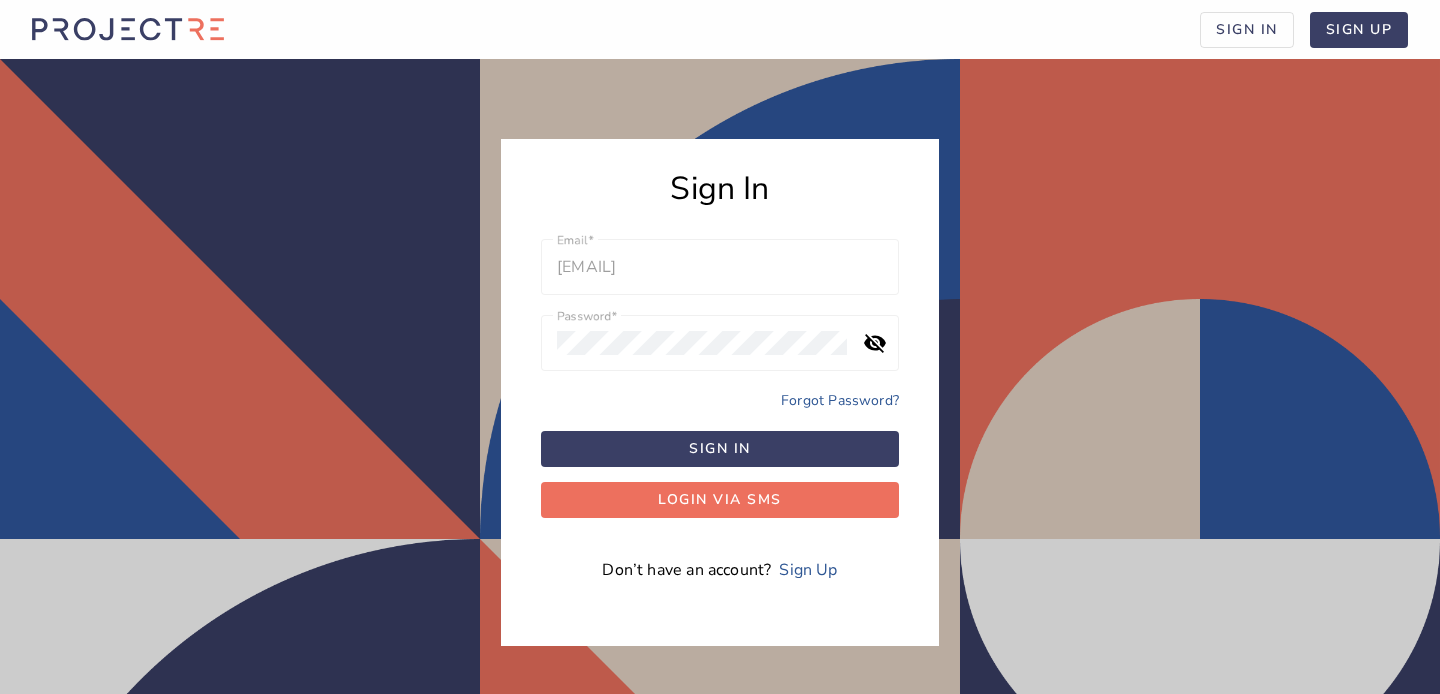 click on "visibility_off" at bounding box center (875, 343) 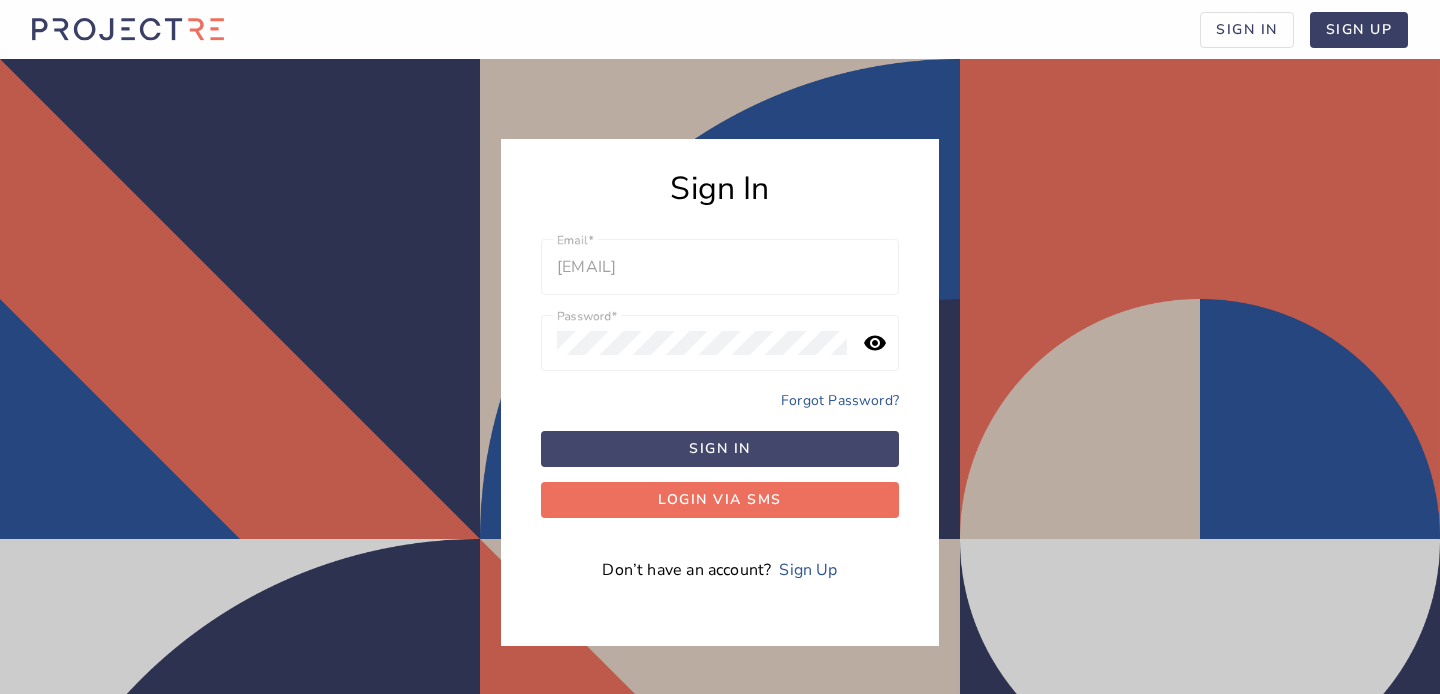 click at bounding box center [720, 449] 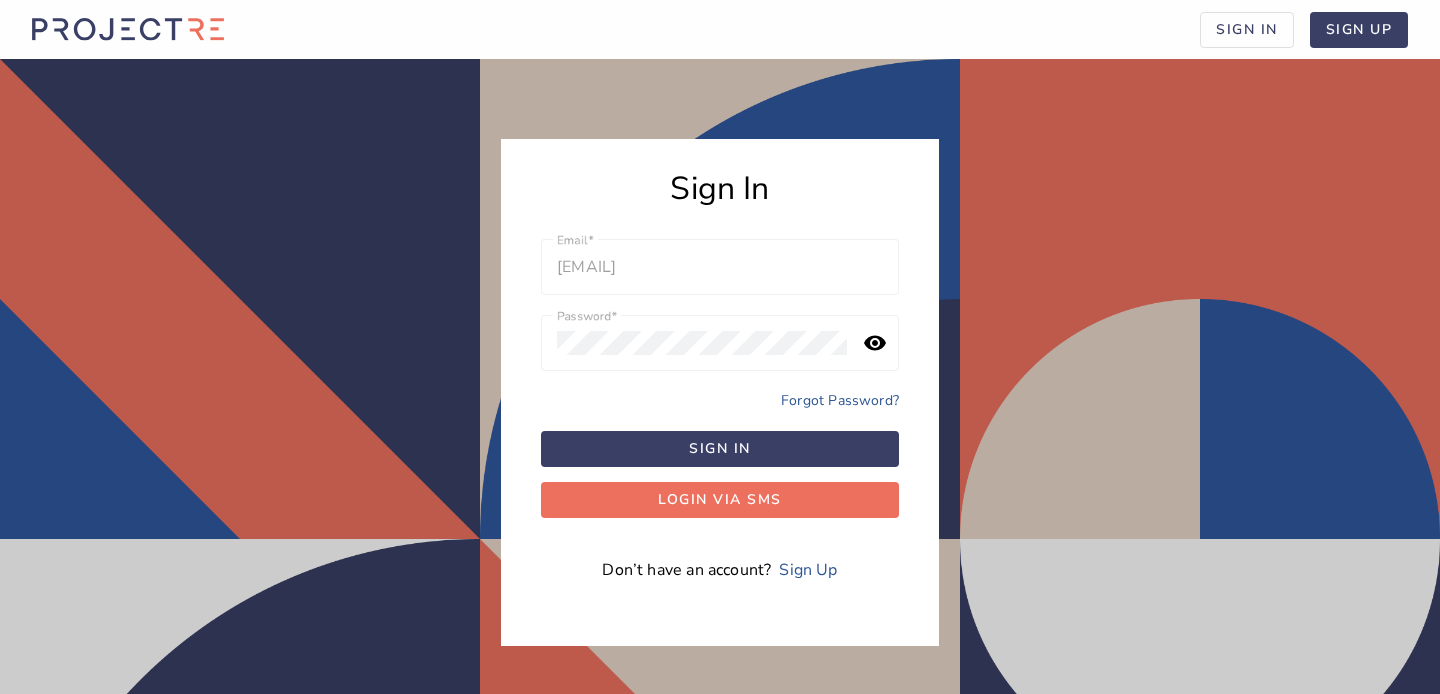 click on "visibility" at bounding box center [875, 343] 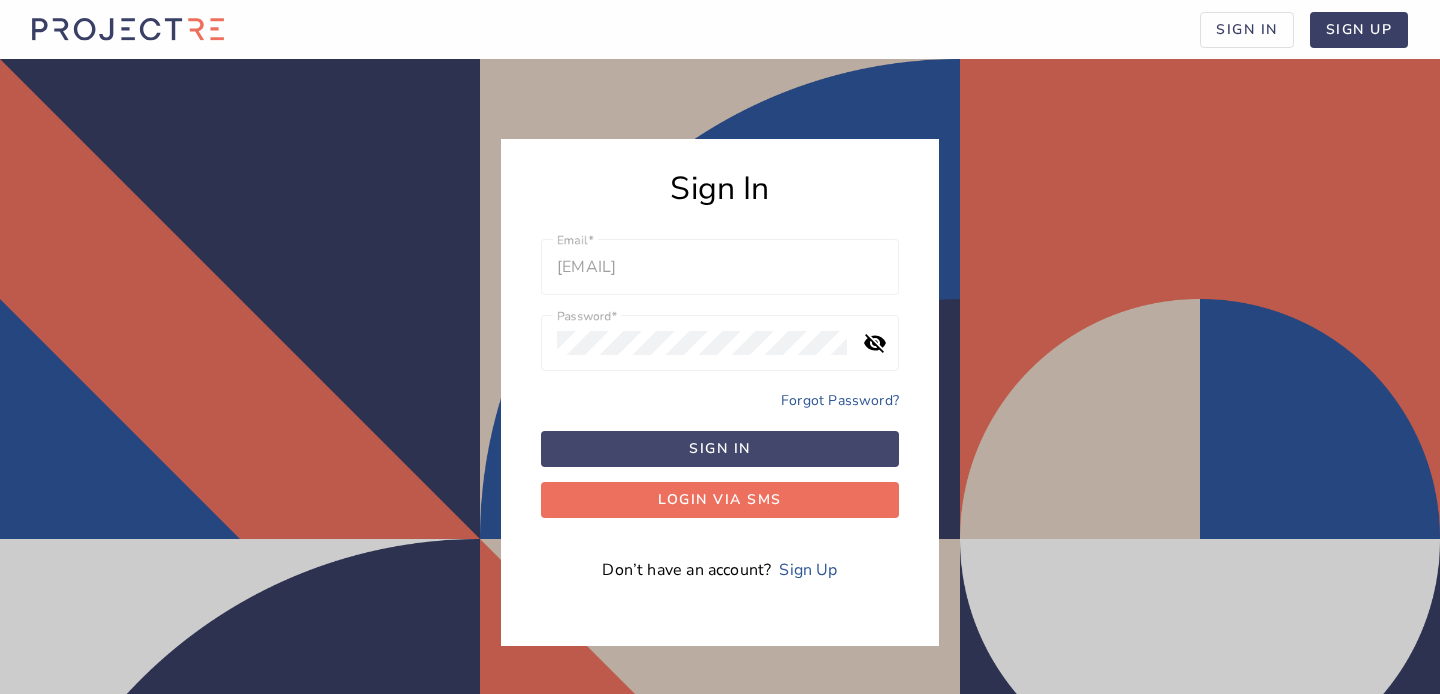 click at bounding box center [720, 449] 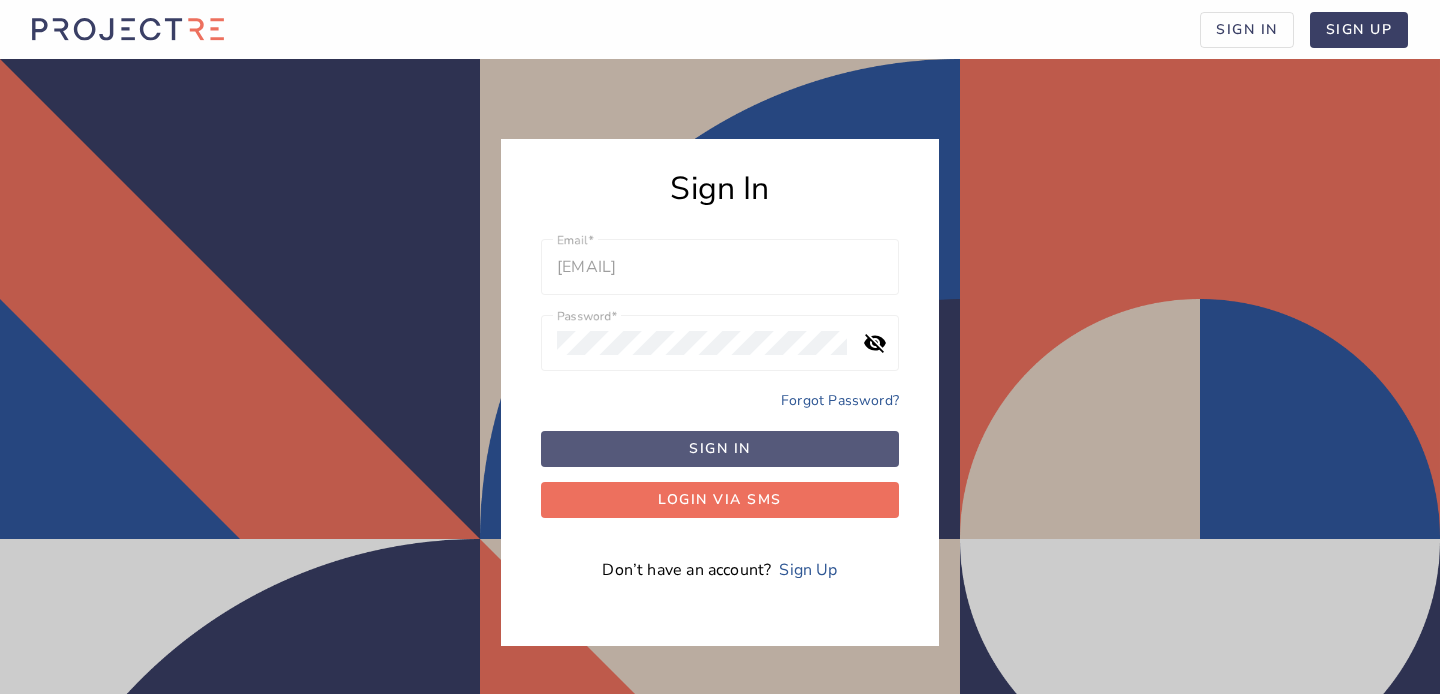 click at bounding box center [720, 449] 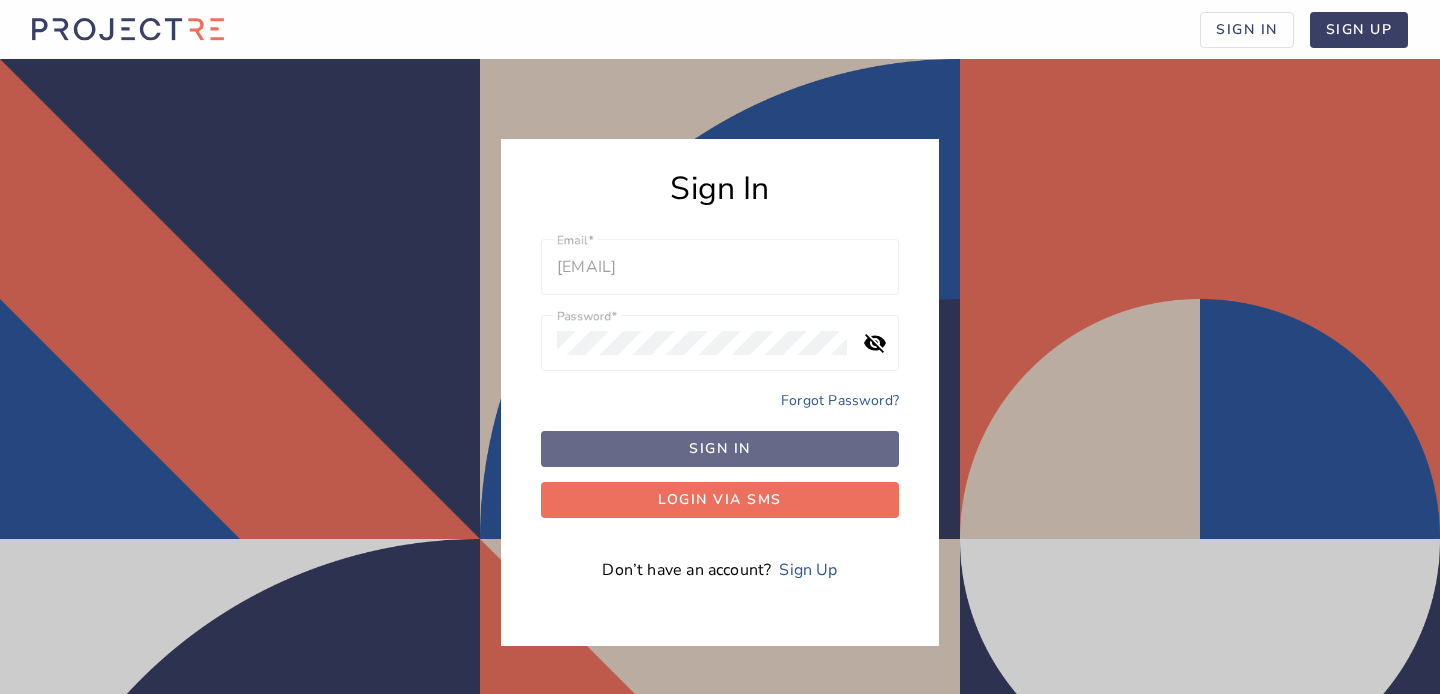 click at bounding box center (720, 449) 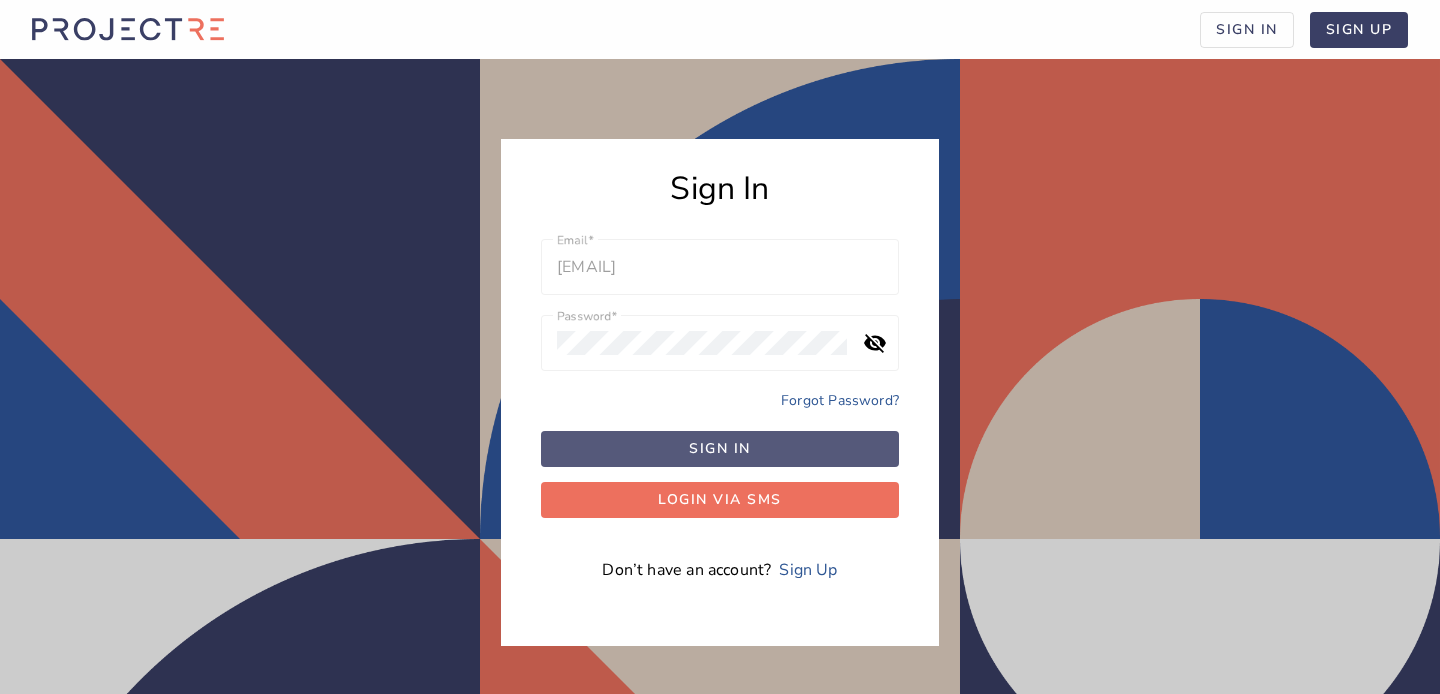 click at bounding box center (720, 449) 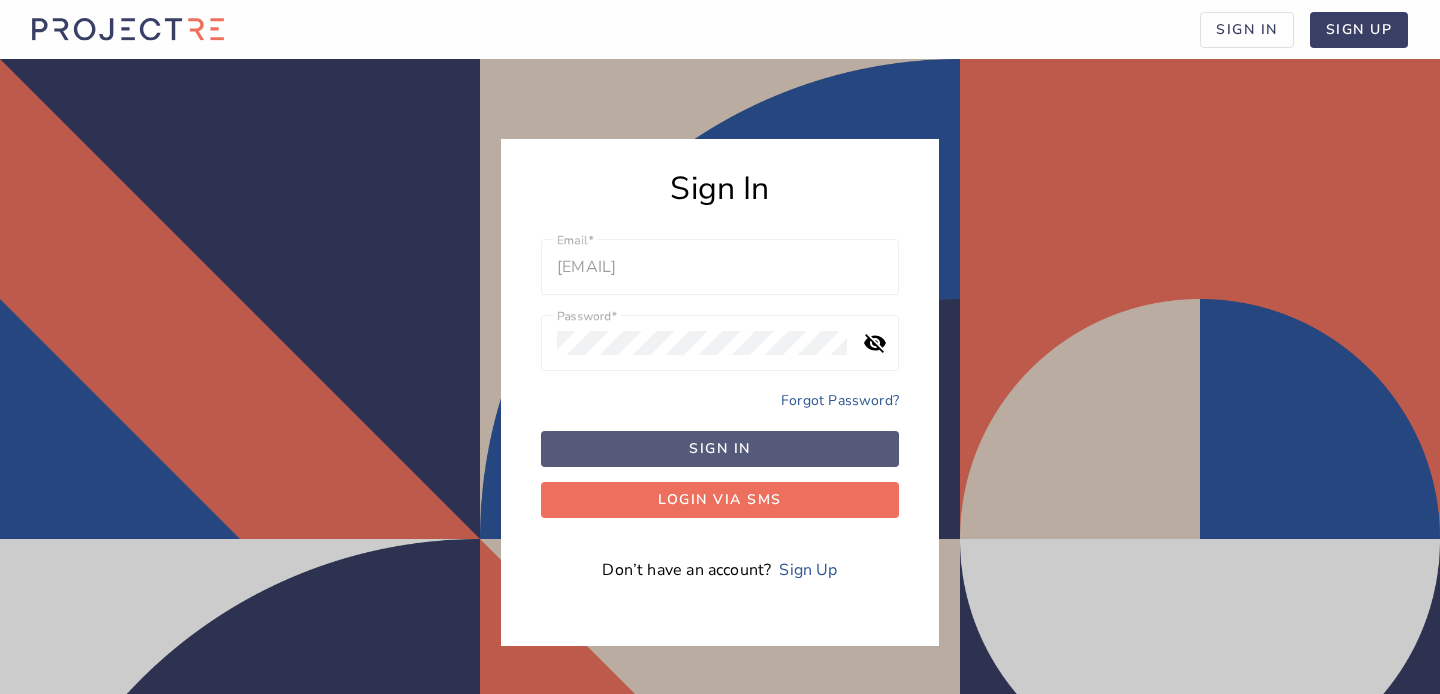 click on "Sign in" at bounding box center (720, 448) 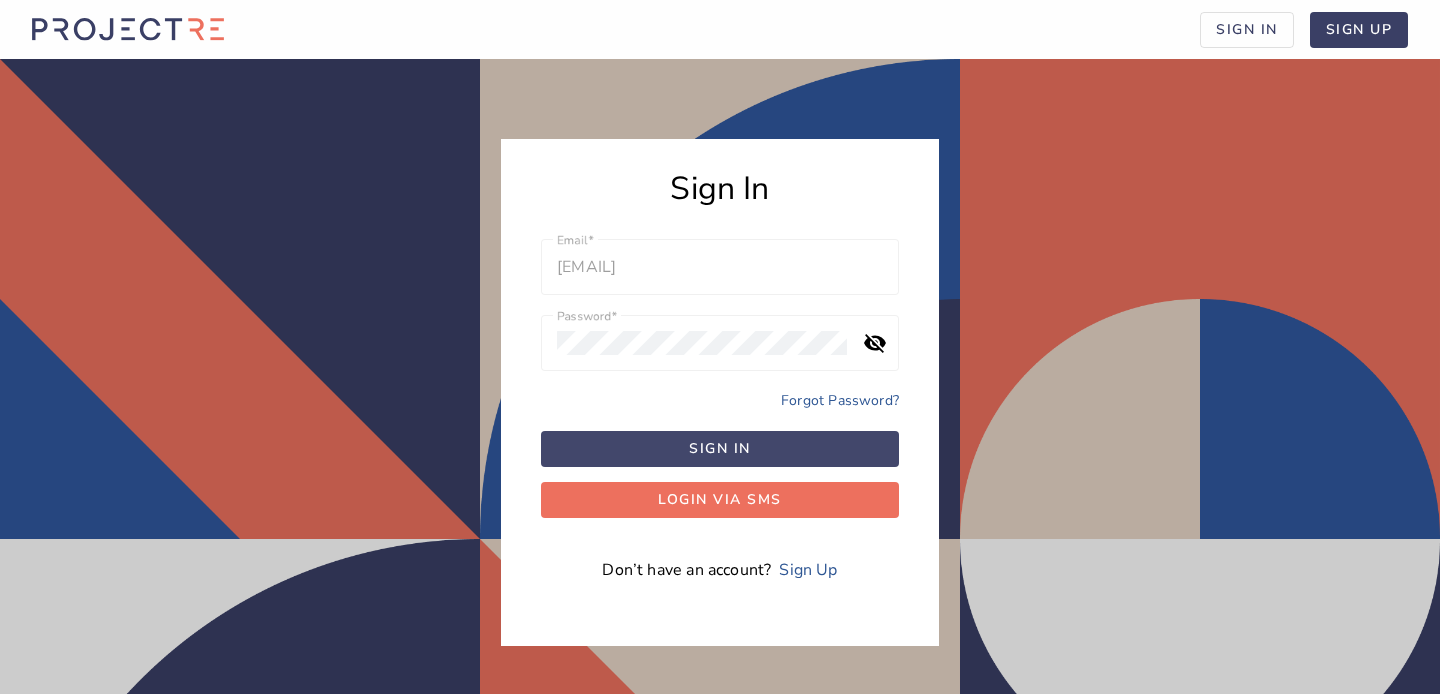 click on "Sign in" at bounding box center [720, 448] 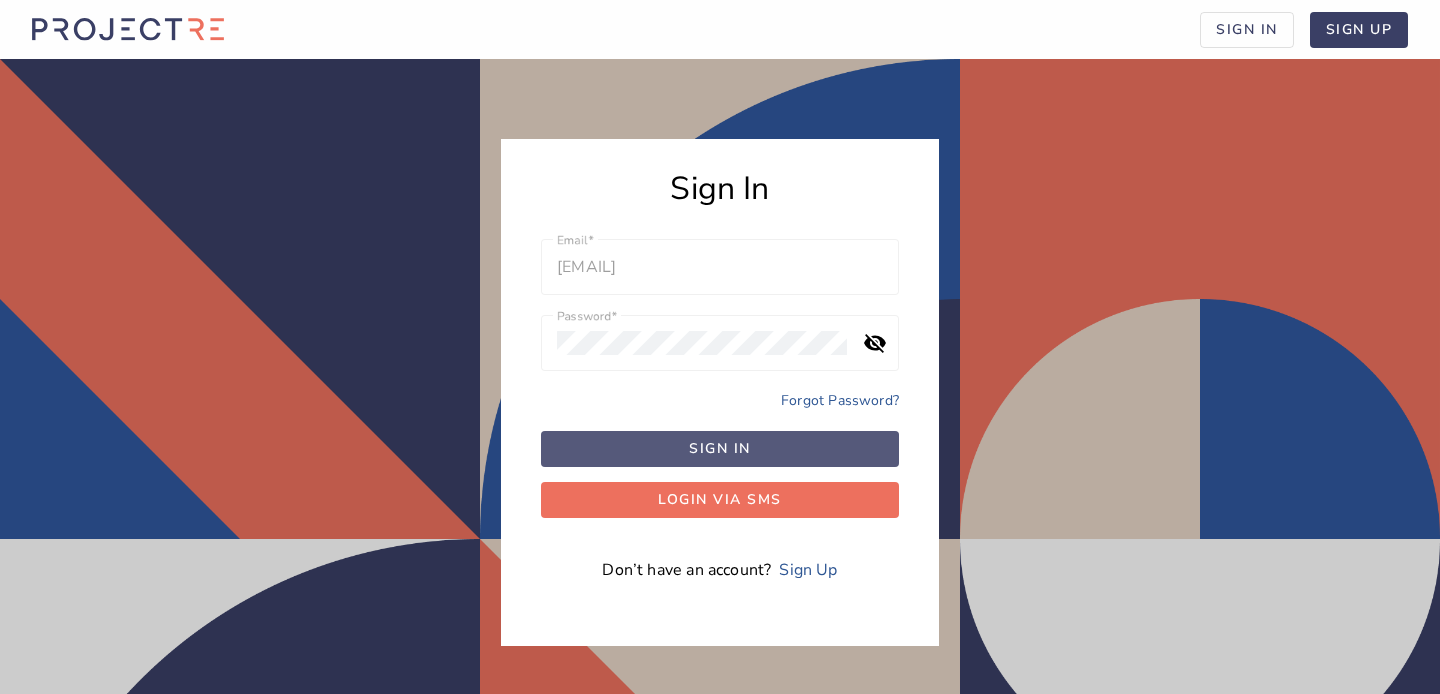 click on "Sign in" at bounding box center [720, 448] 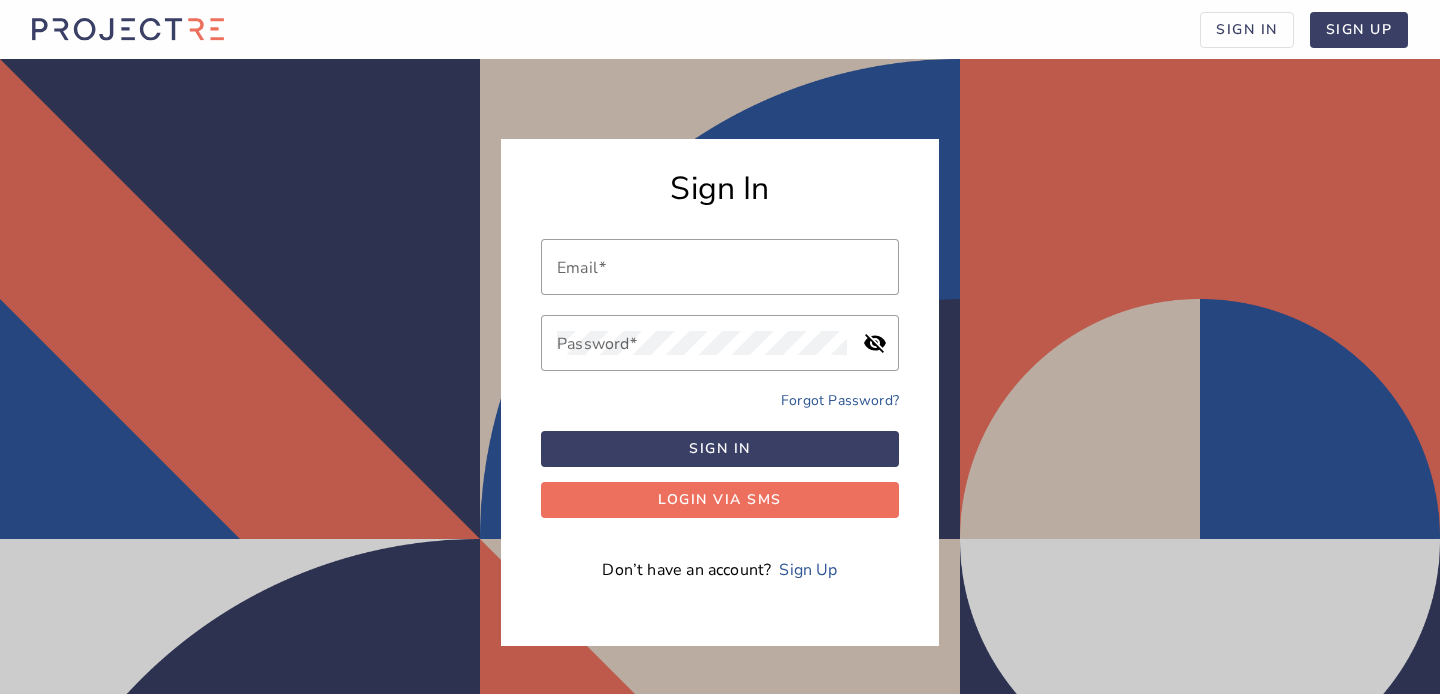 scroll, scrollTop: 0, scrollLeft: 0, axis: both 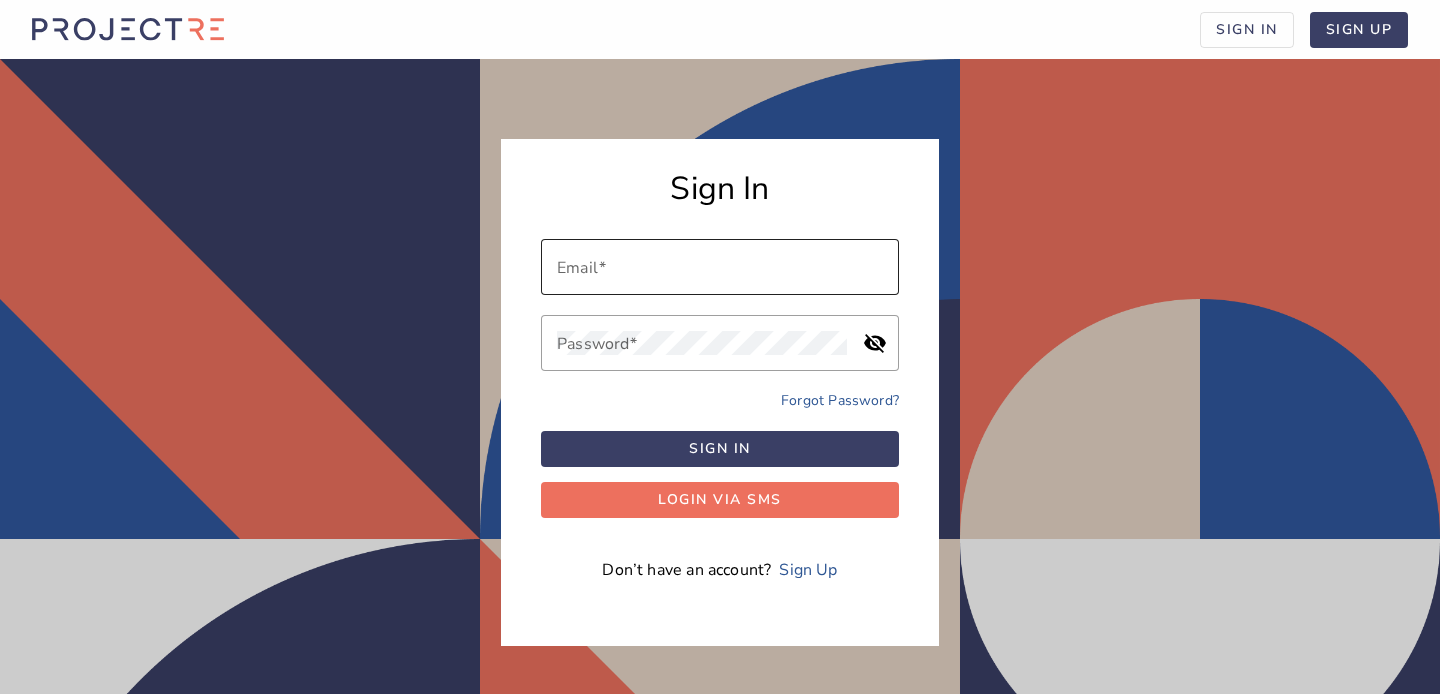 click on "Email" at bounding box center (720, 267) 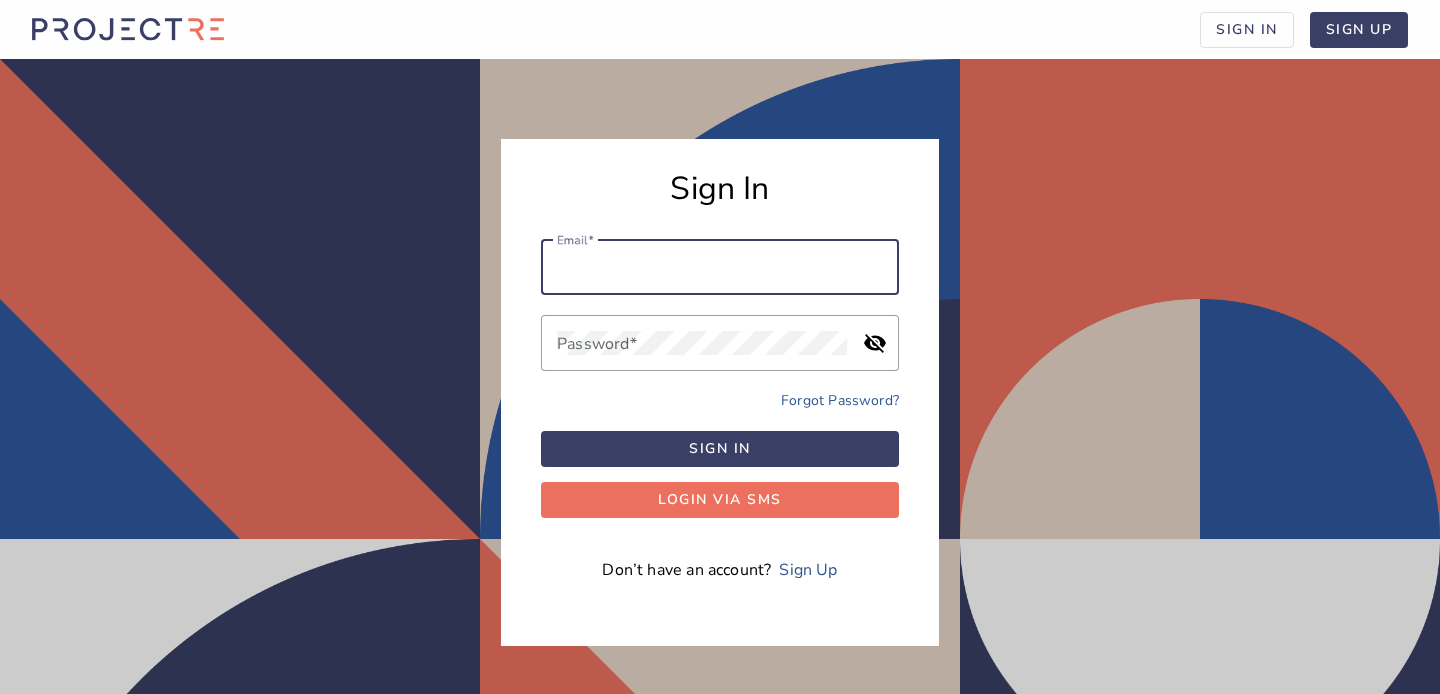 type on "admin@example.com" 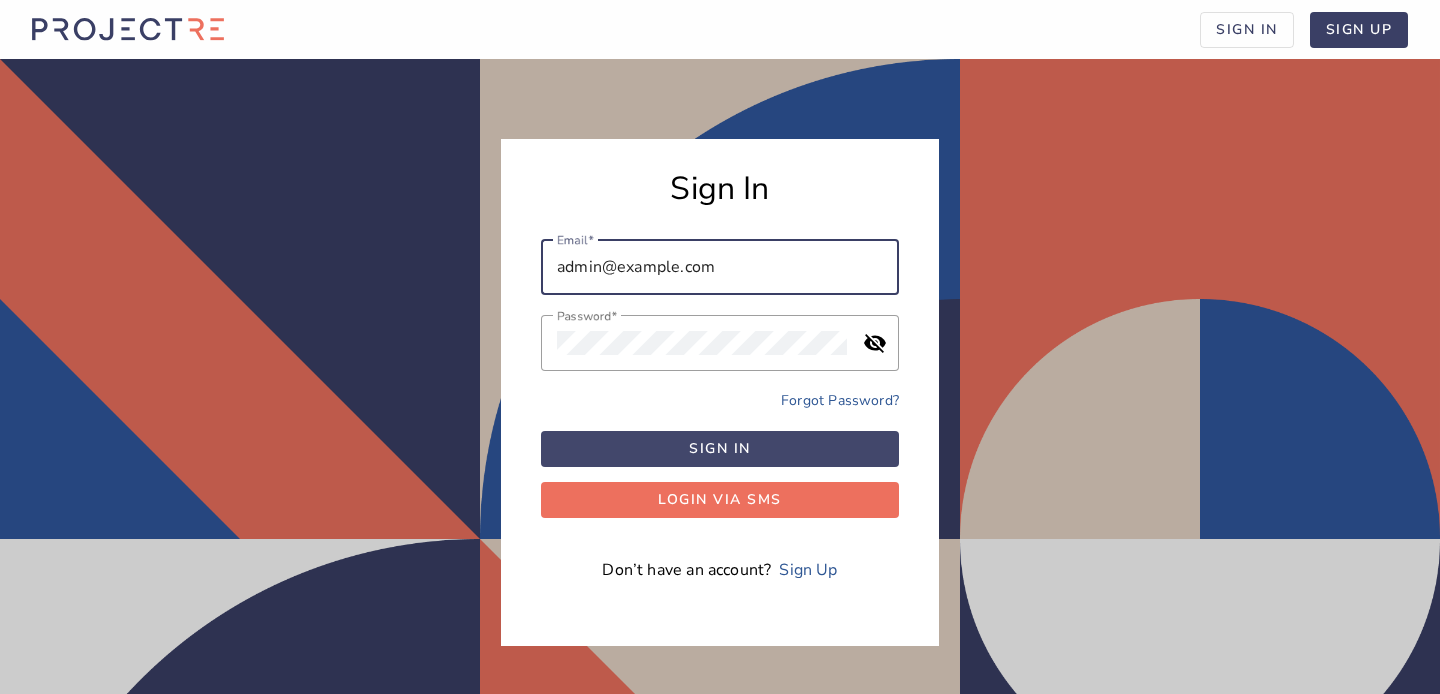 click on "Sign in" at bounding box center [720, 448] 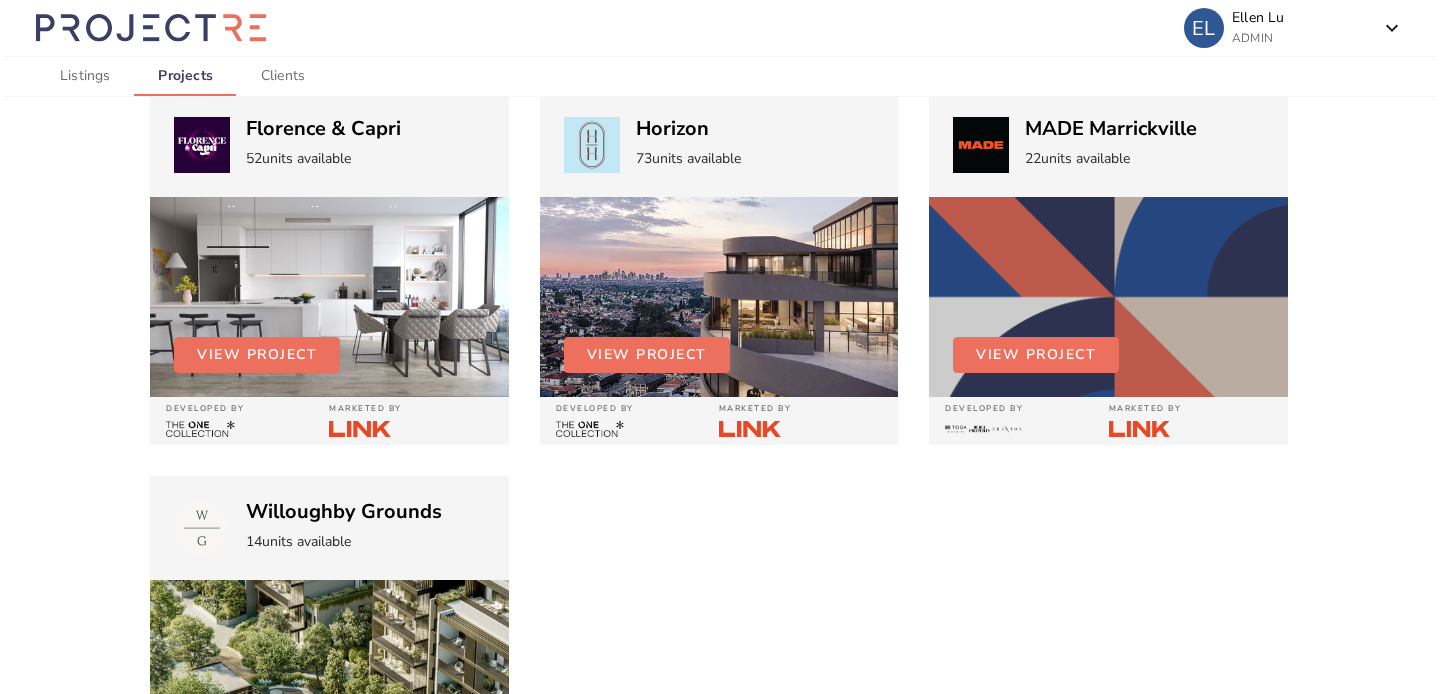 scroll, scrollTop: 75, scrollLeft: 0, axis: vertical 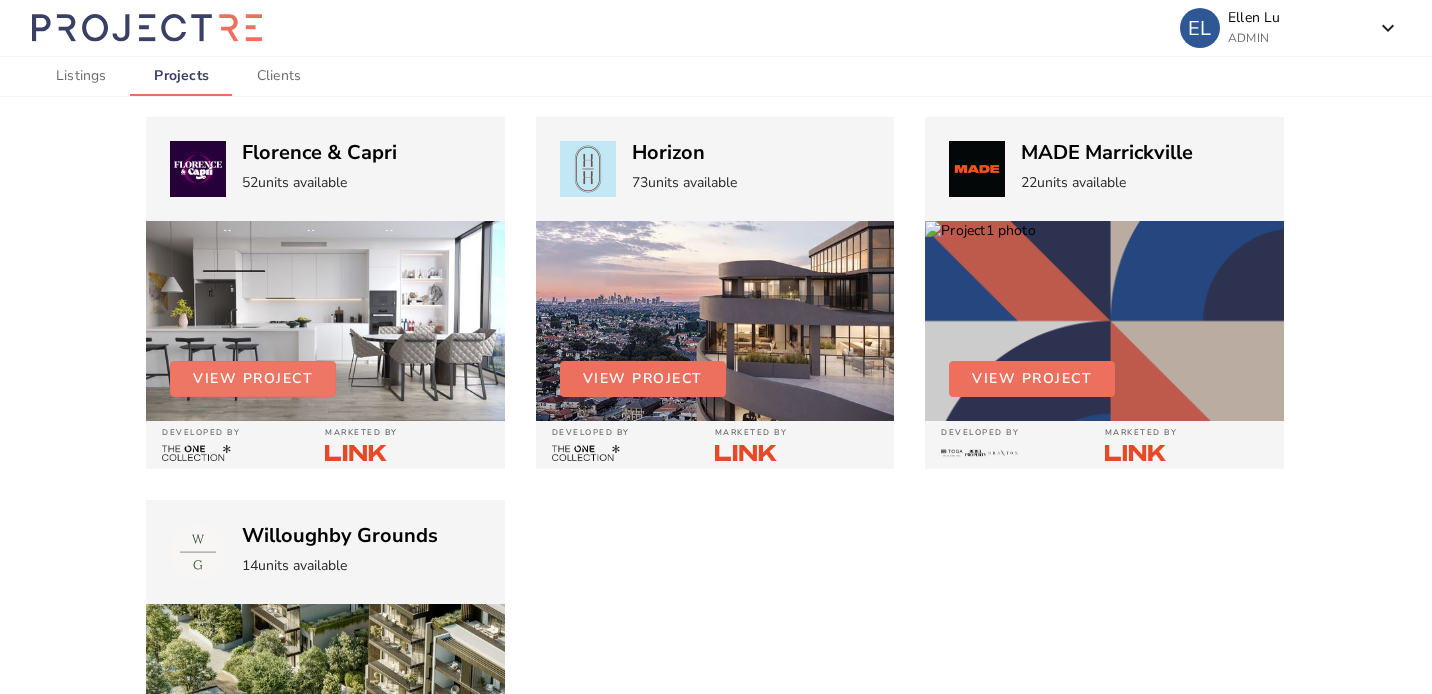 click on "View Project" at bounding box center (253, 379) 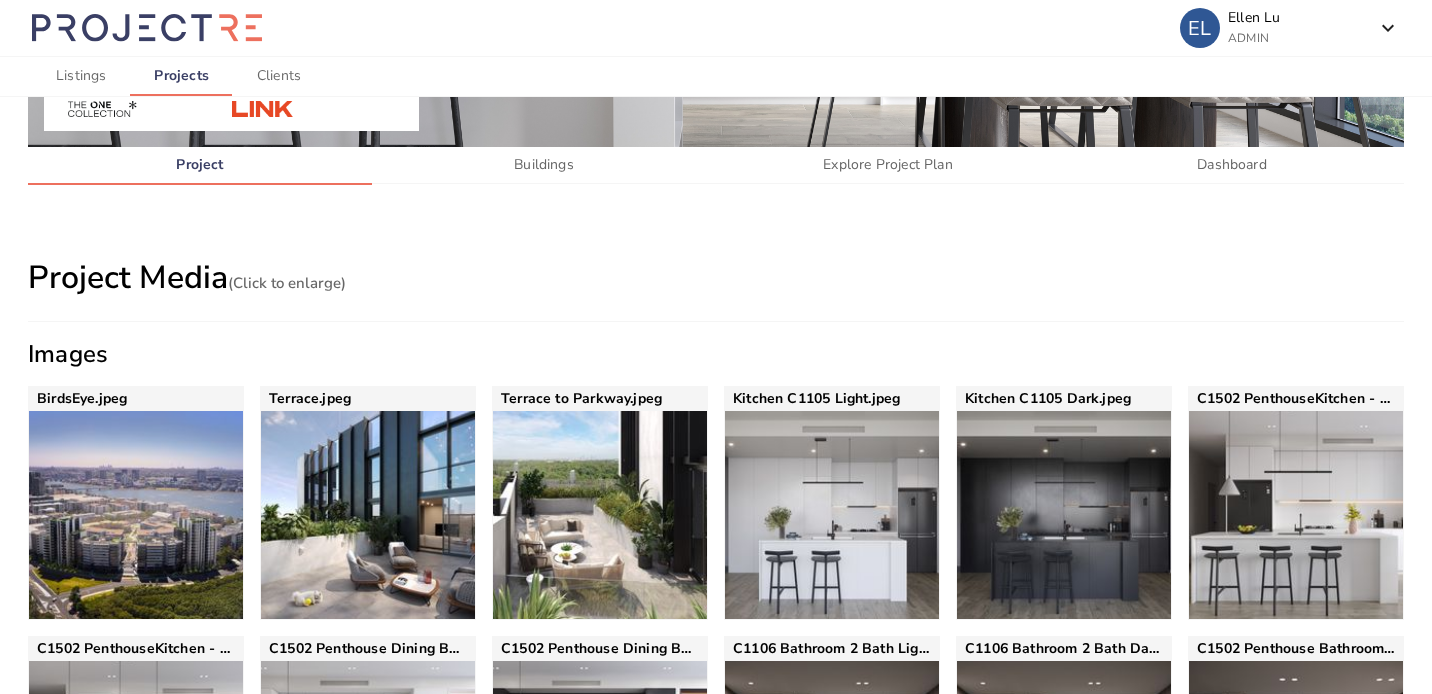 scroll, scrollTop: 470, scrollLeft: 0, axis: vertical 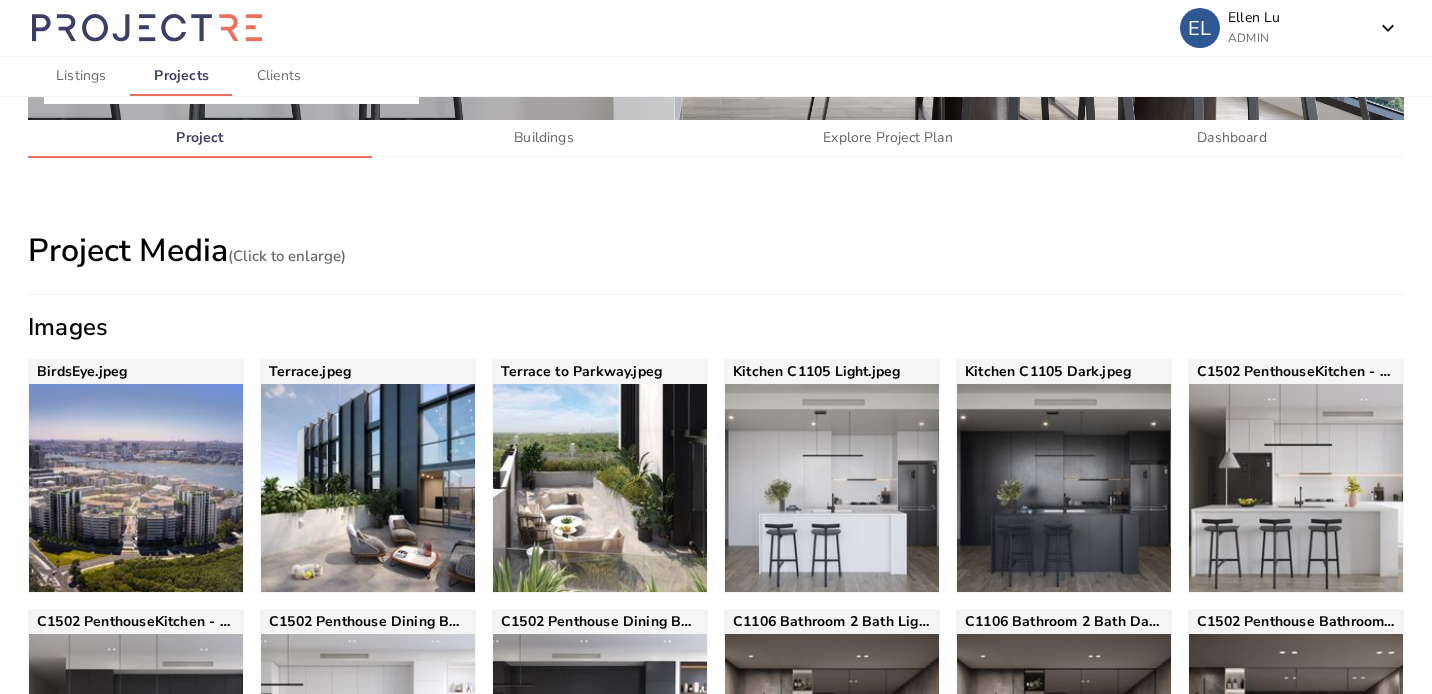 click on "Buildings" at bounding box center [544, 138] 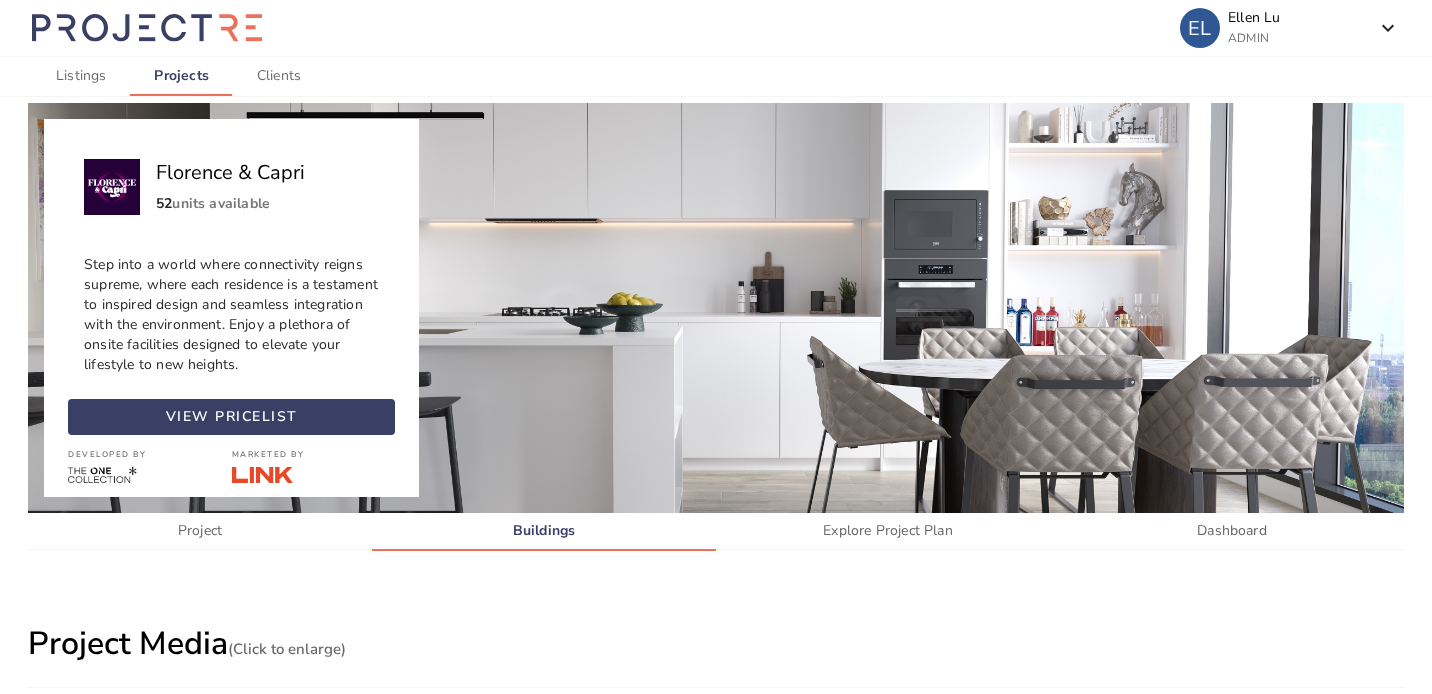 scroll, scrollTop: 67, scrollLeft: 0, axis: vertical 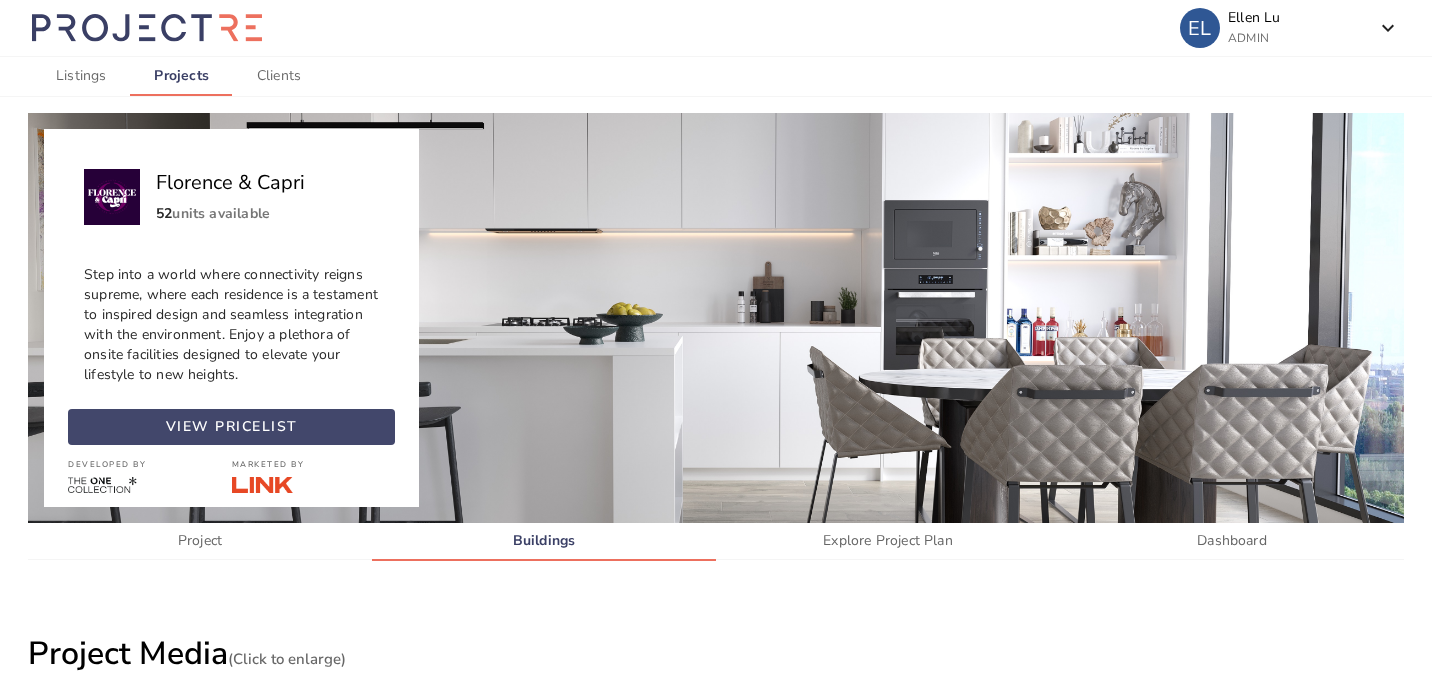 click at bounding box center [231, 427] 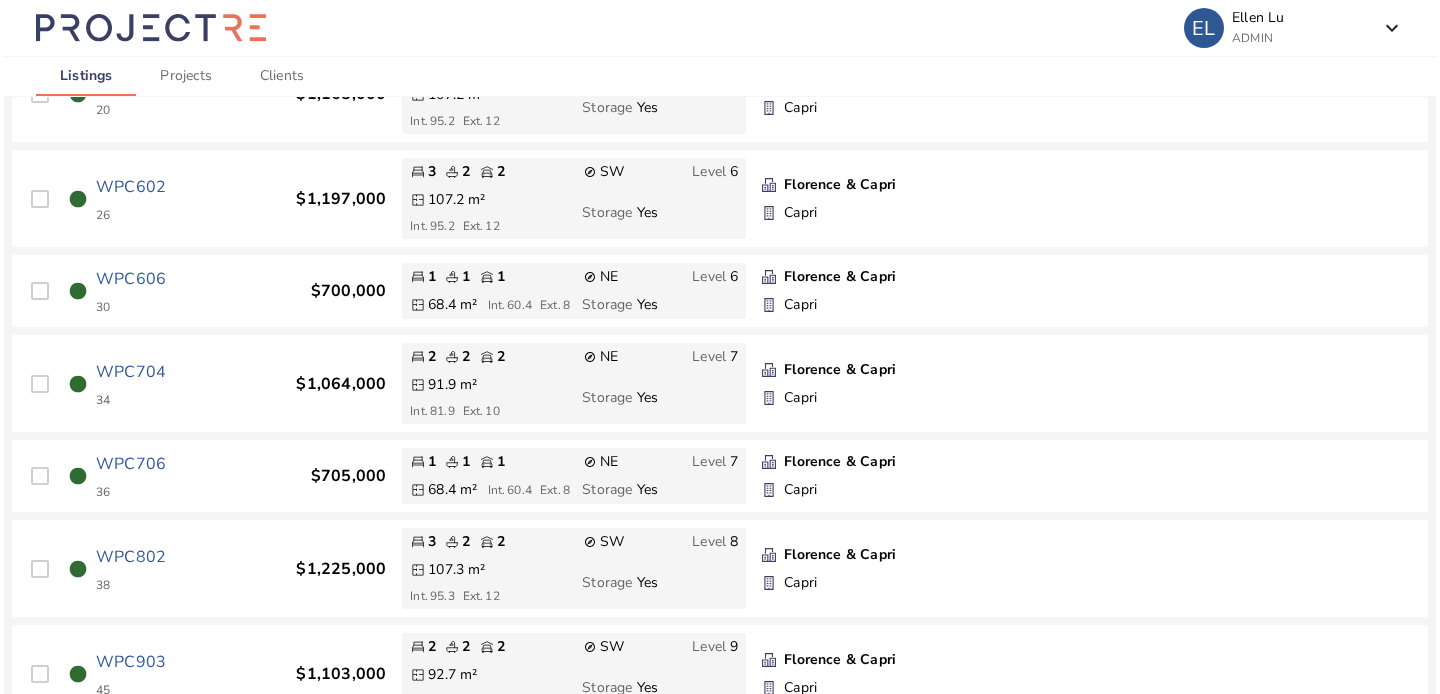 scroll, scrollTop: 953, scrollLeft: 0, axis: vertical 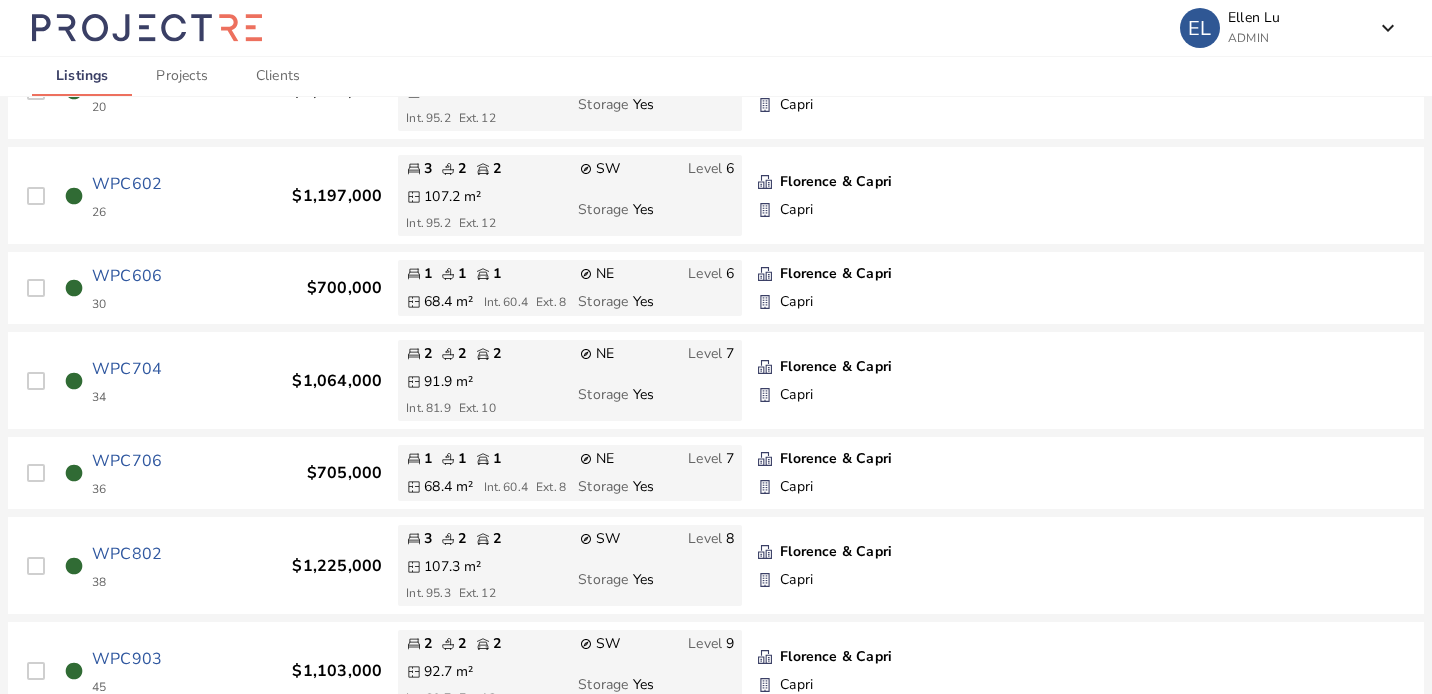 click on "WPC704" at bounding box center (127, 369) 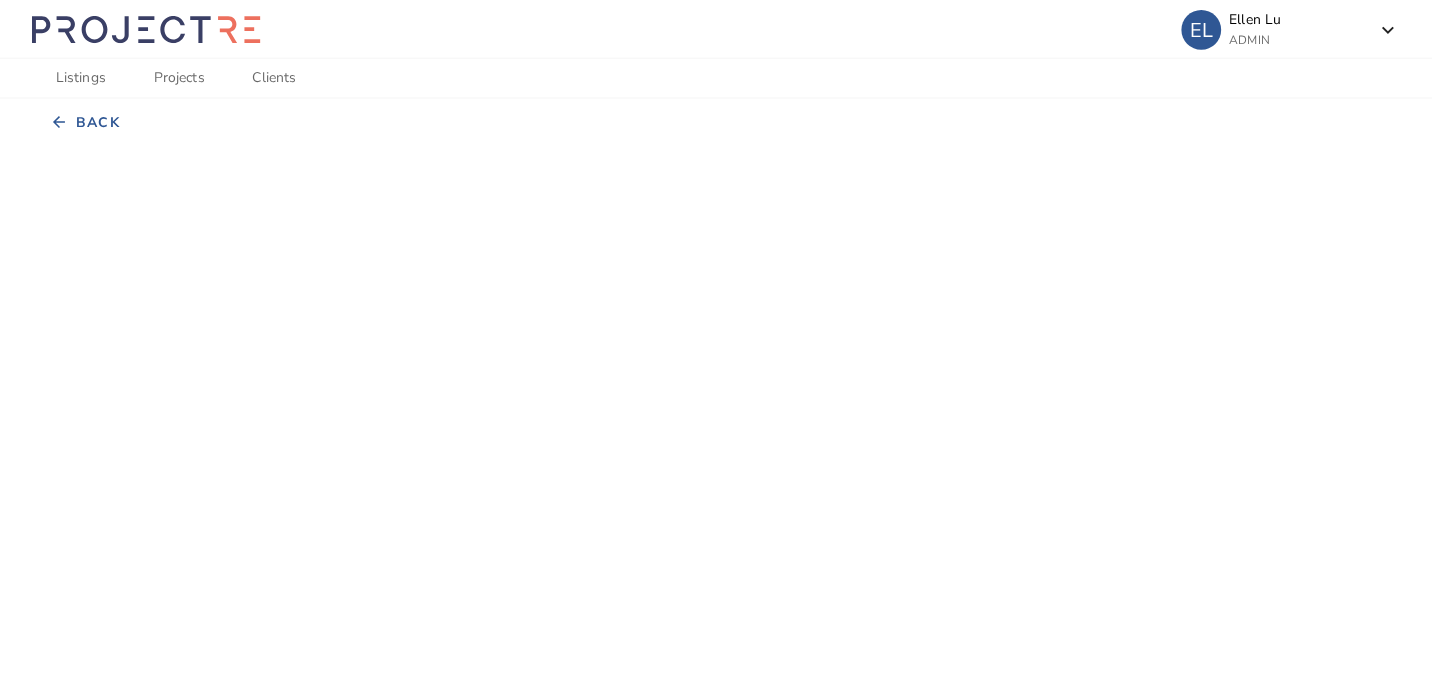 scroll, scrollTop: 0, scrollLeft: 0, axis: both 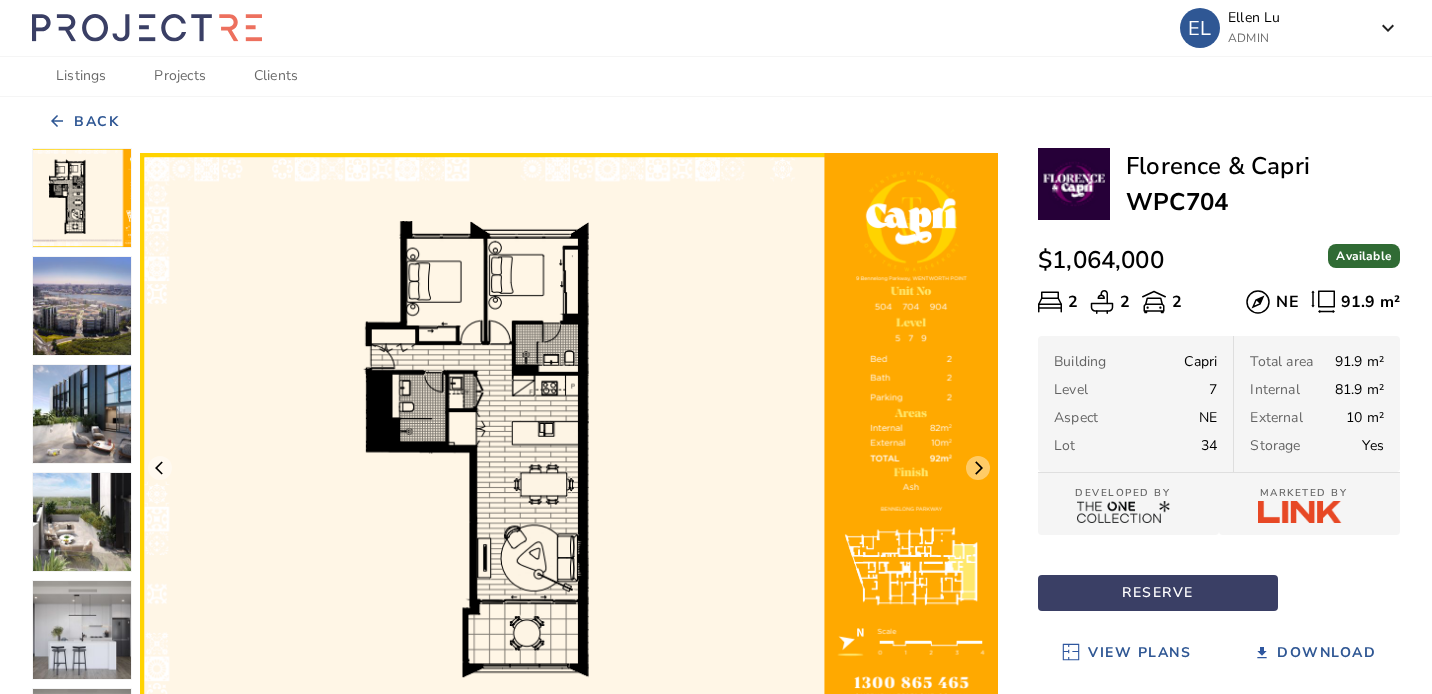 click at bounding box center [82, 198] 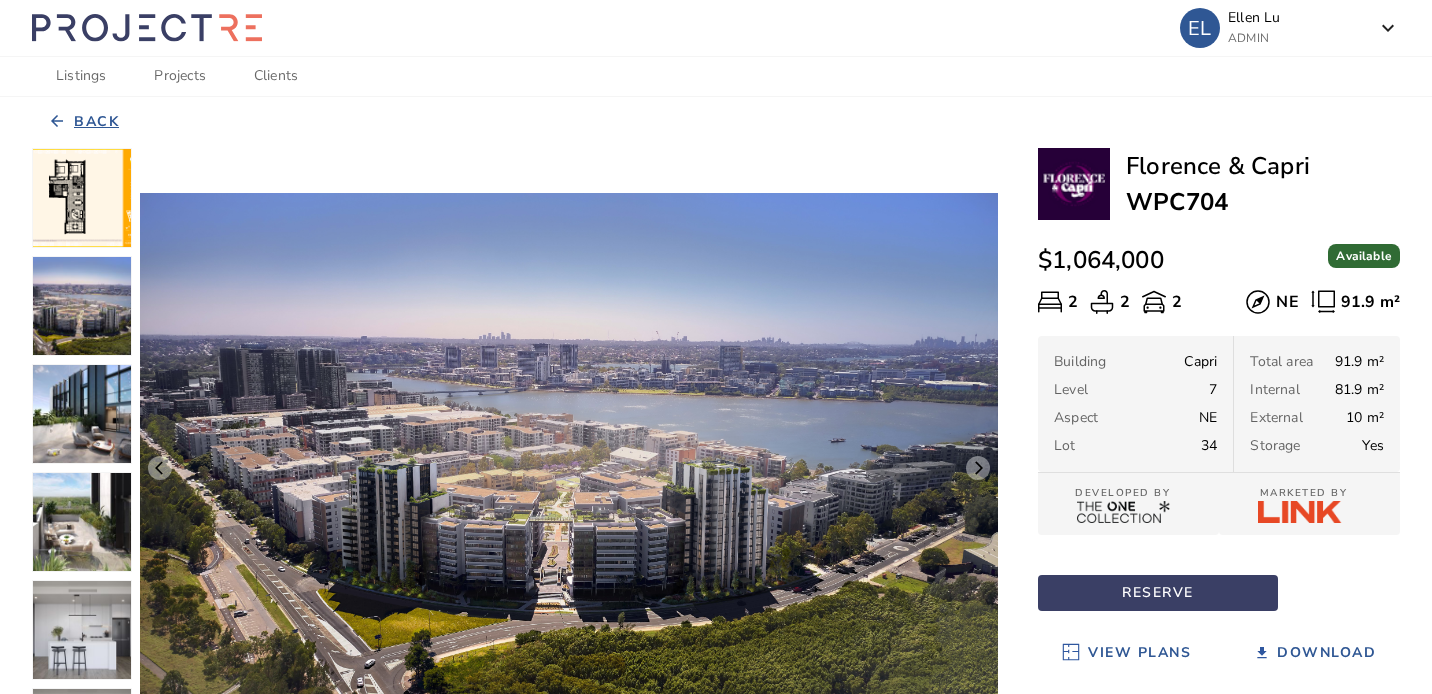 click on "Back" at bounding box center (96, 122) 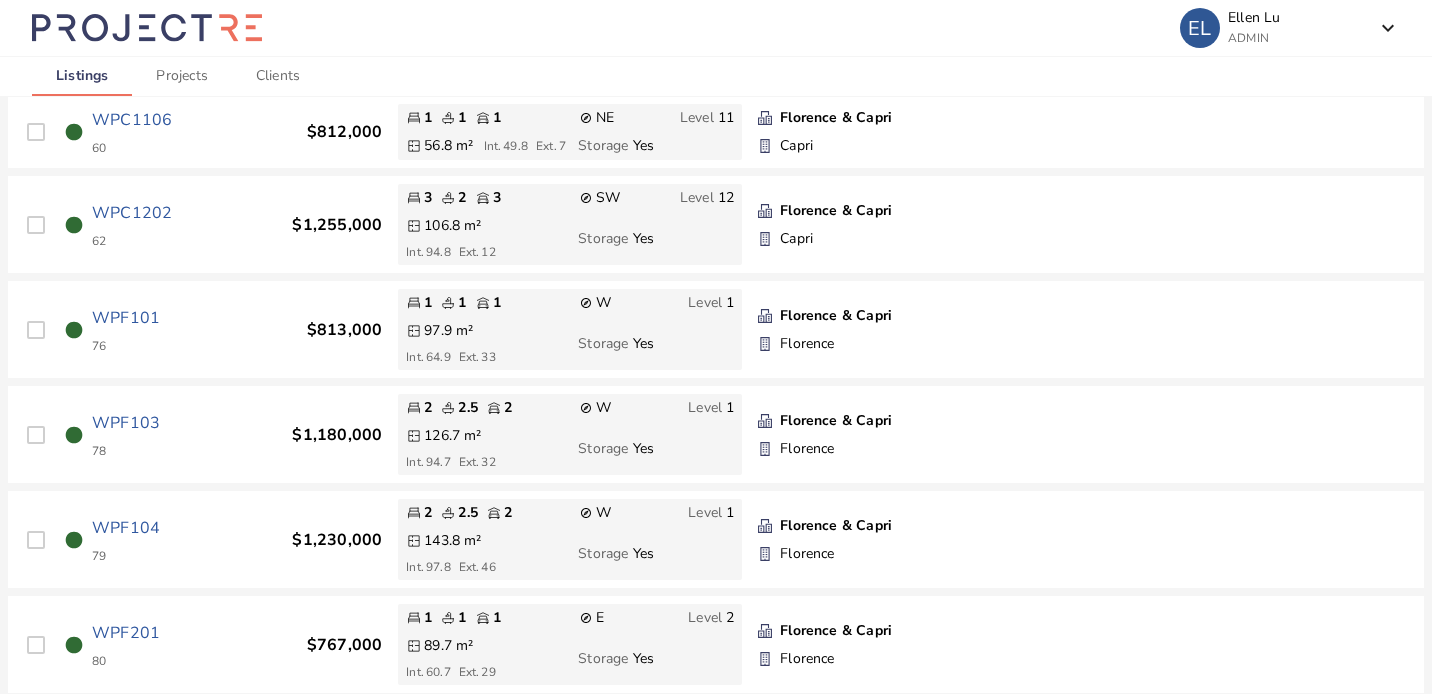 scroll, scrollTop: 2003, scrollLeft: 0, axis: vertical 